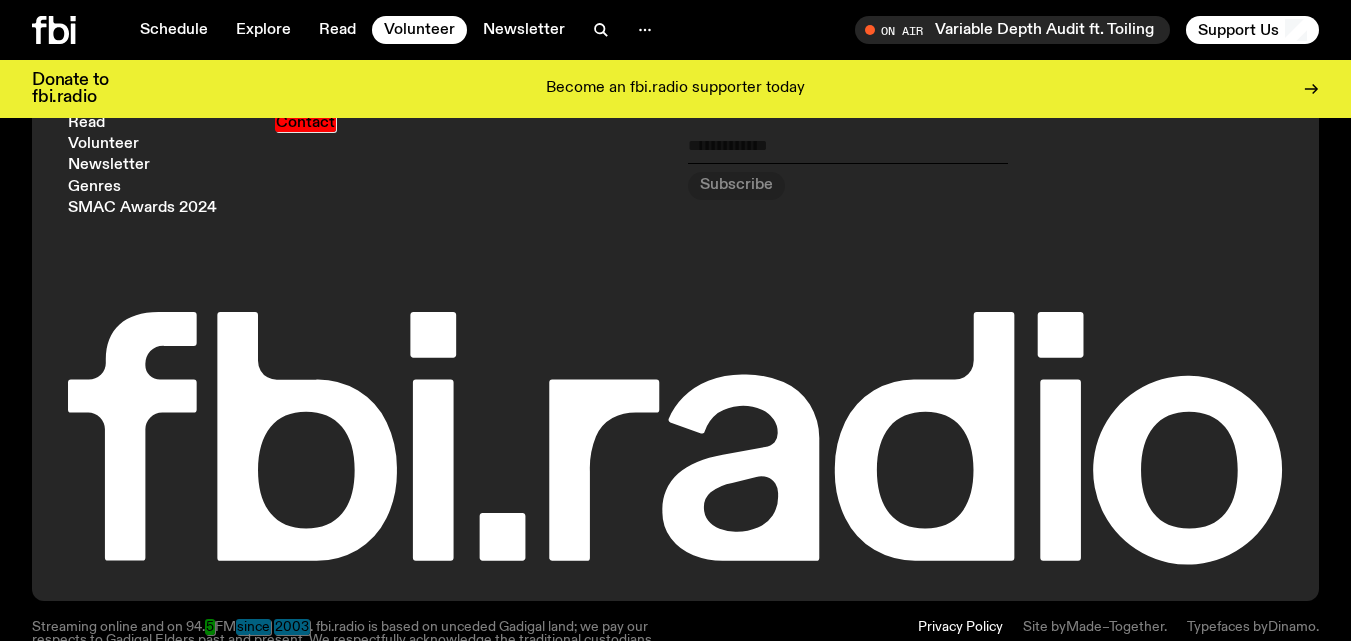 scroll, scrollTop: 2347, scrollLeft: 0, axis: vertical 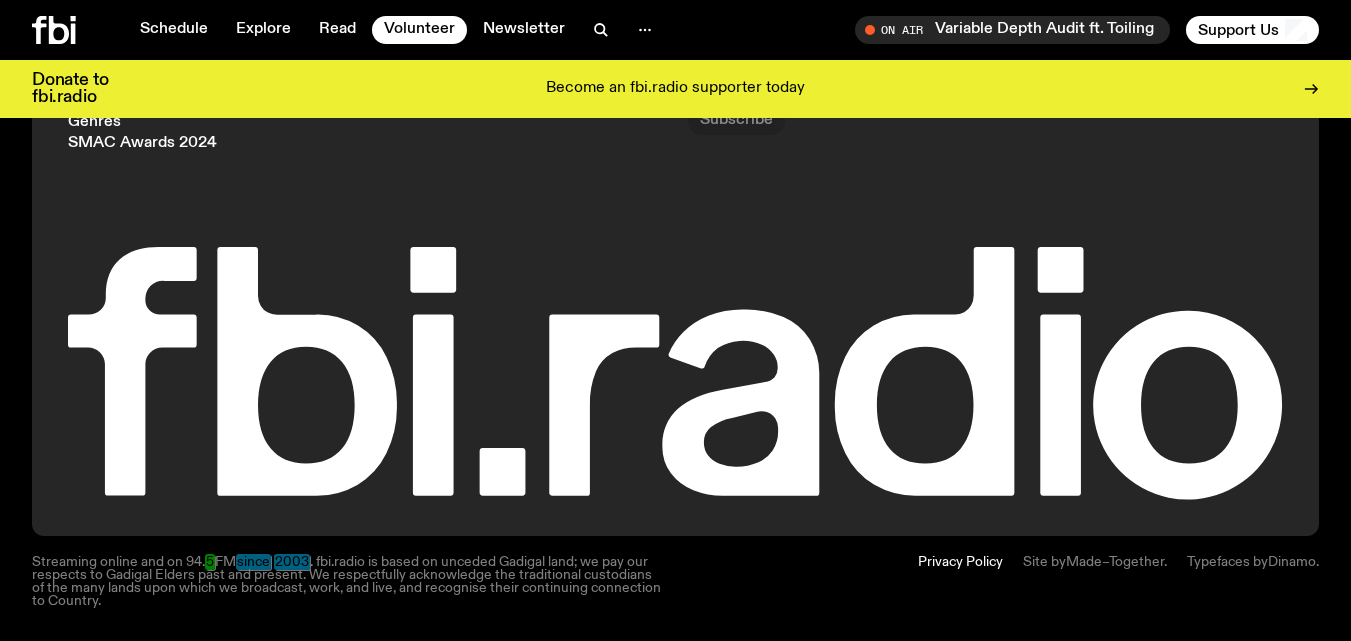 click on "Privacy Policy Site by  Made–Together . Typefaces by  Dinamo ." at bounding box center (1004, 582) 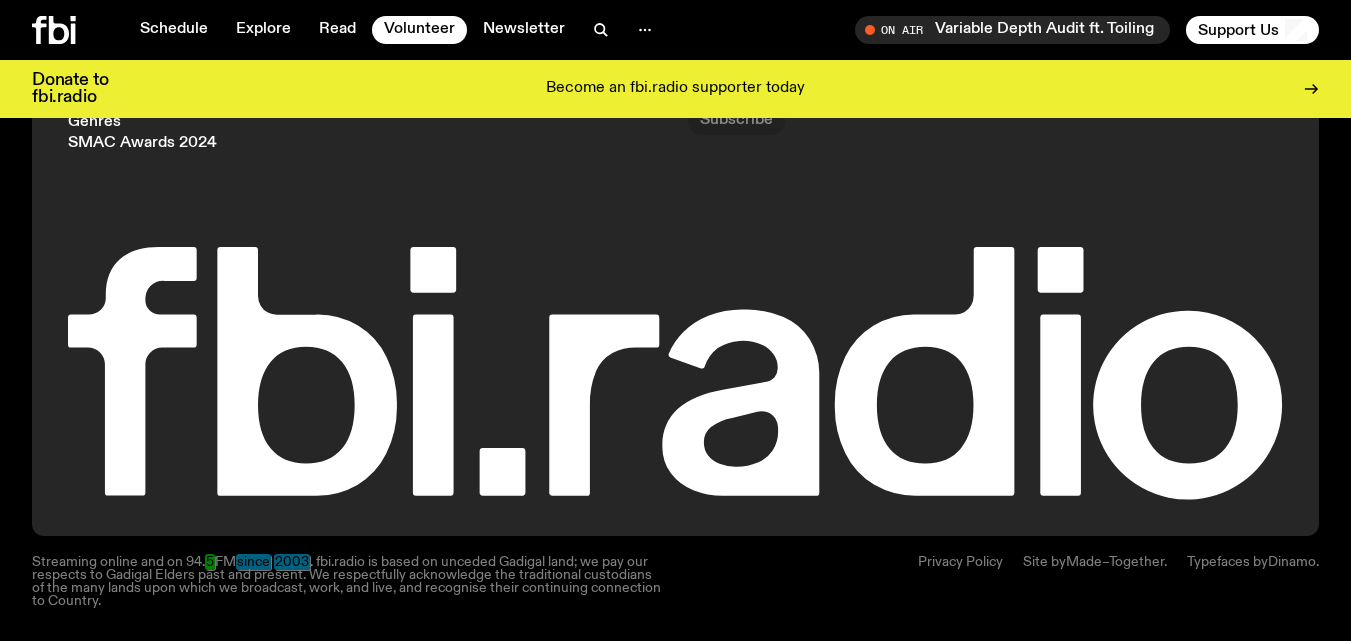 click on "Privacy Policy" at bounding box center (960, 582) 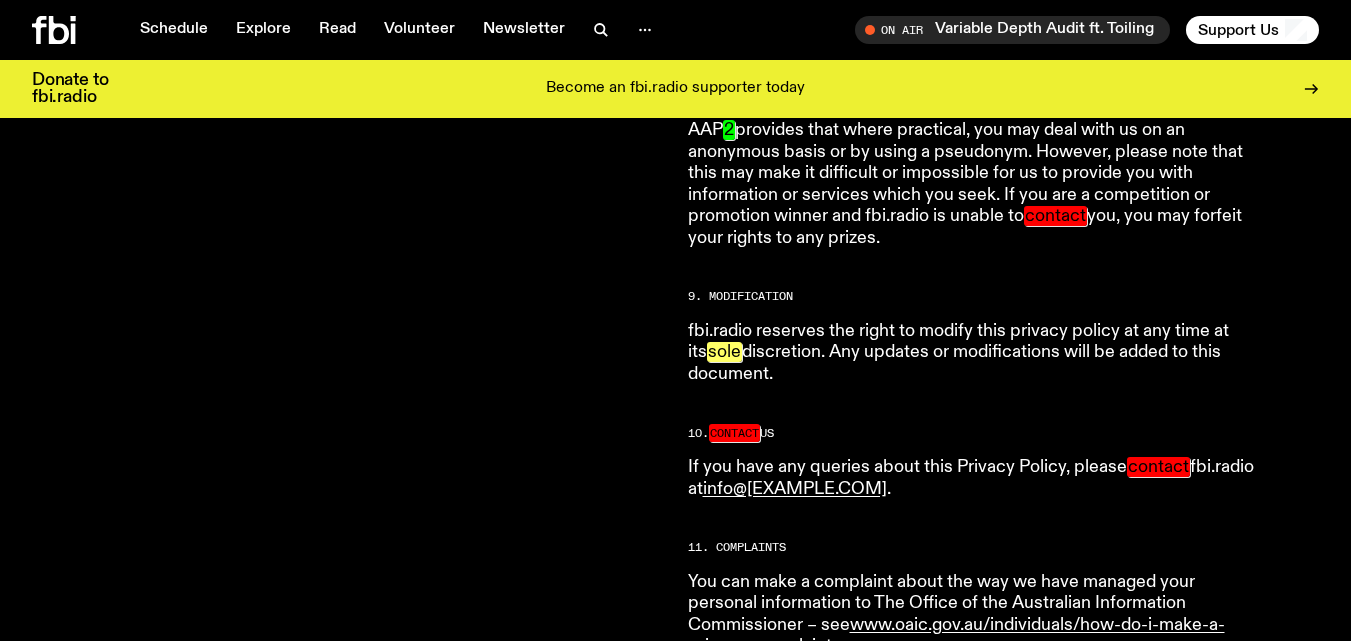 scroll, scrollTop: 3475, scrollLeft: 0, axis: vertical 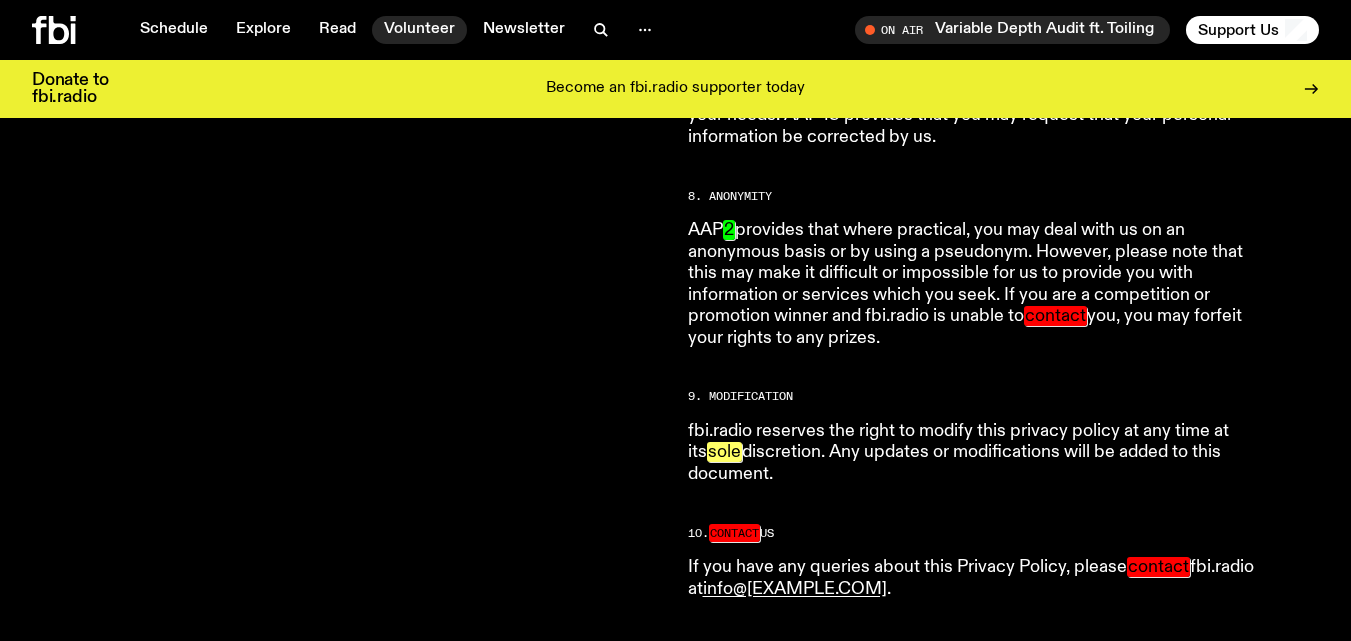 click on "Volunteer" at bounding box center [419, 30] 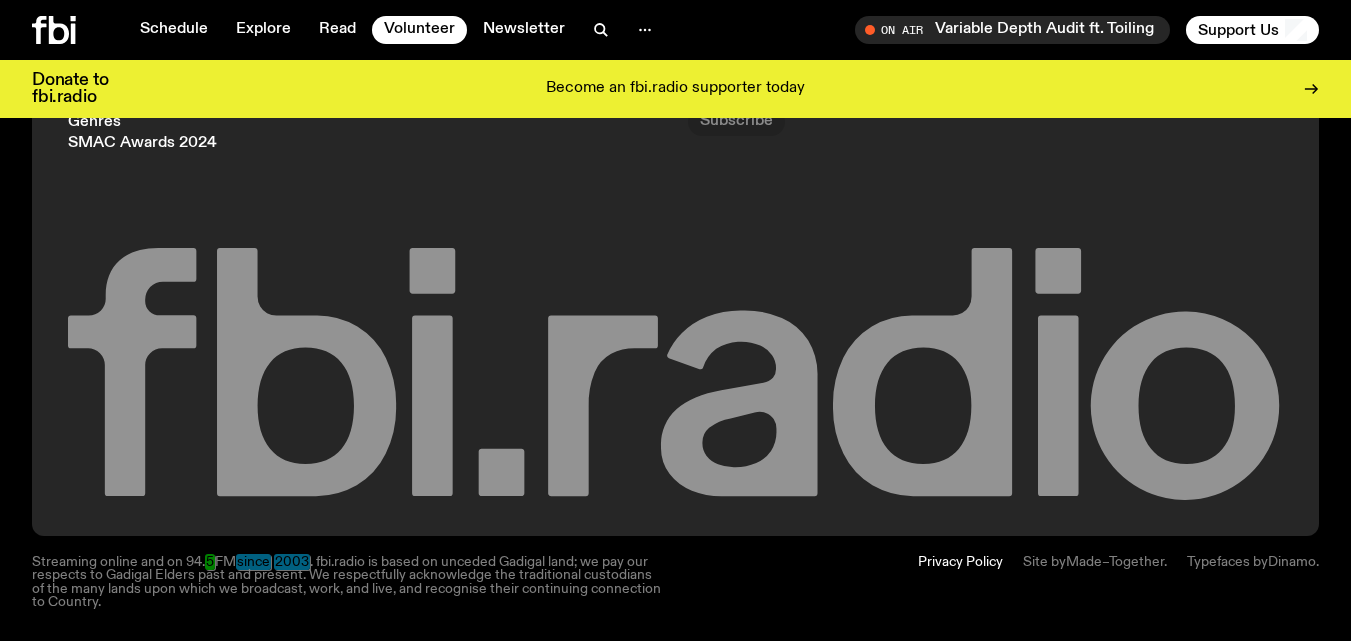 scroll, scrollTop: 1766, scrollLeft: 0, axis: vertical 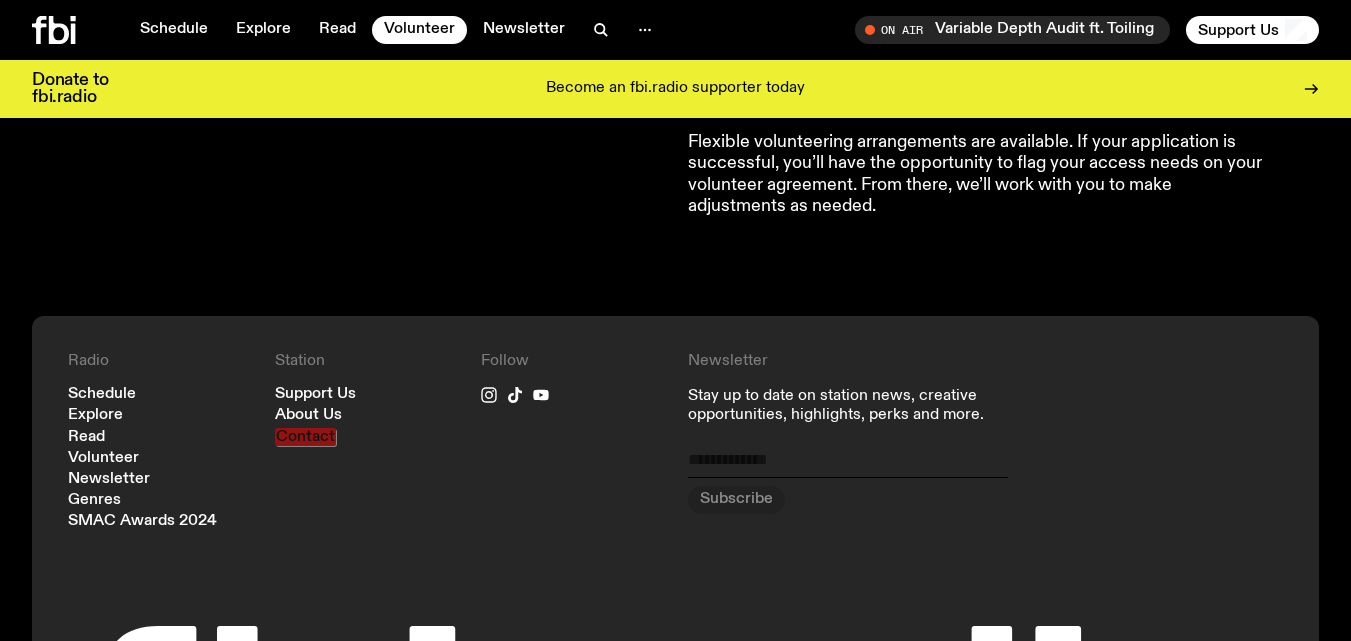 click on "Contact" 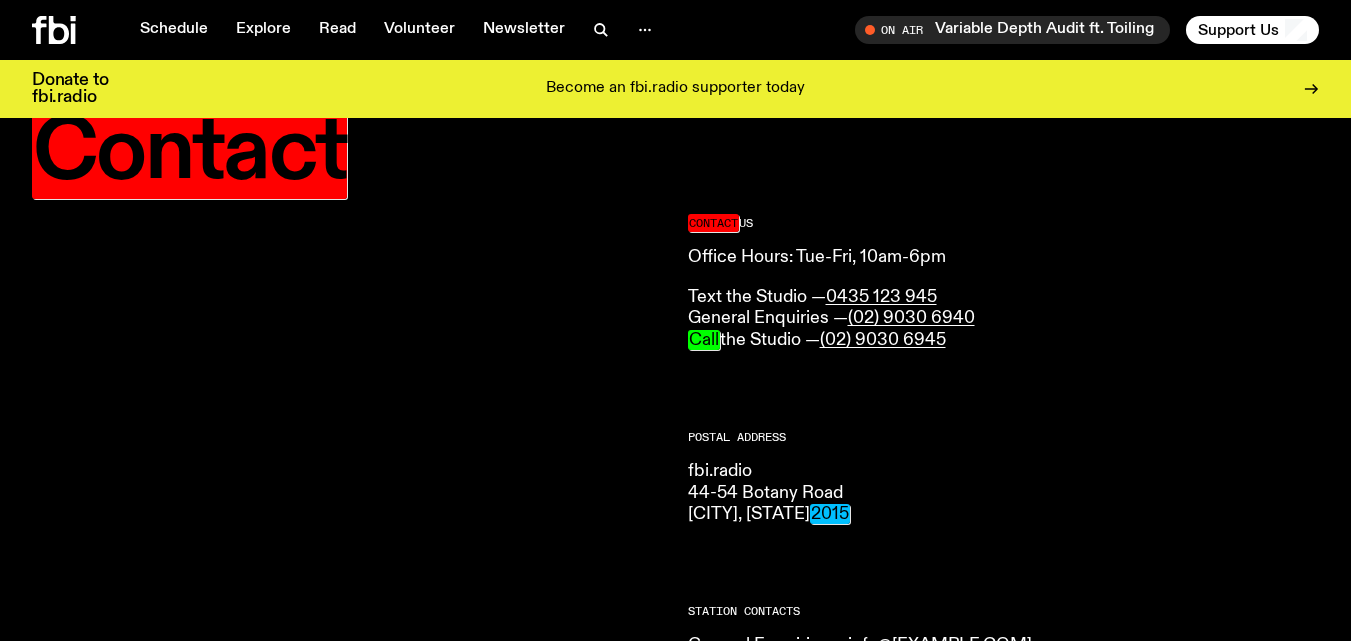 scroll, scrollTop: 100, scrollLeft: 0, axis: vertical 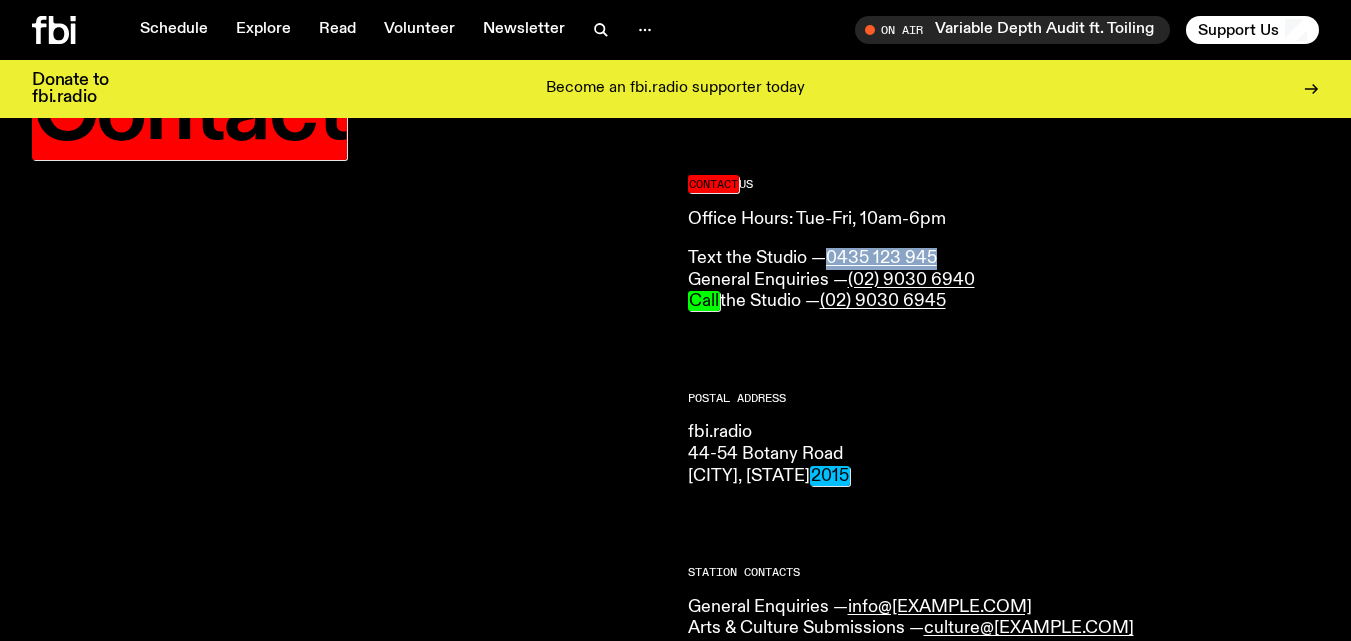 drag, startPoint x: 951, startPoint y: 257, endPoint x: 831, endPoint y: 241, distance: 121.061966 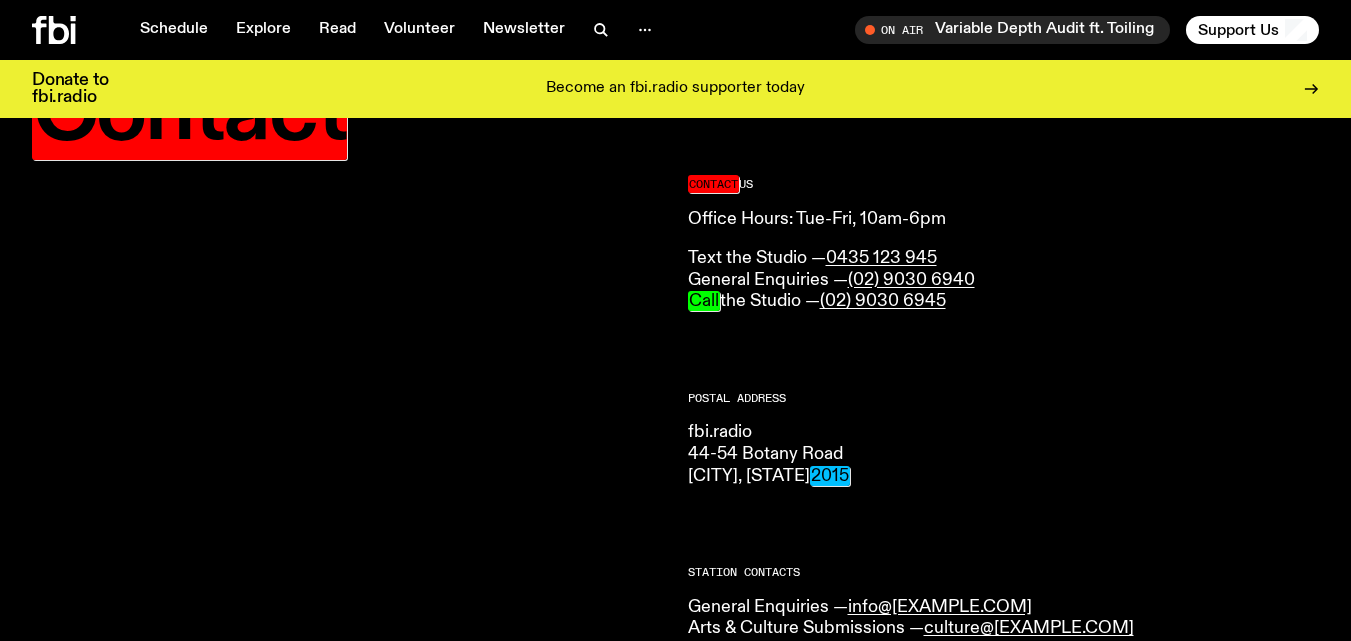 click on "Text the Studio —  0435 123 945 General Enquiries —  (02) 9030 6940 Call  the Studio —  (02) 9030 6945" 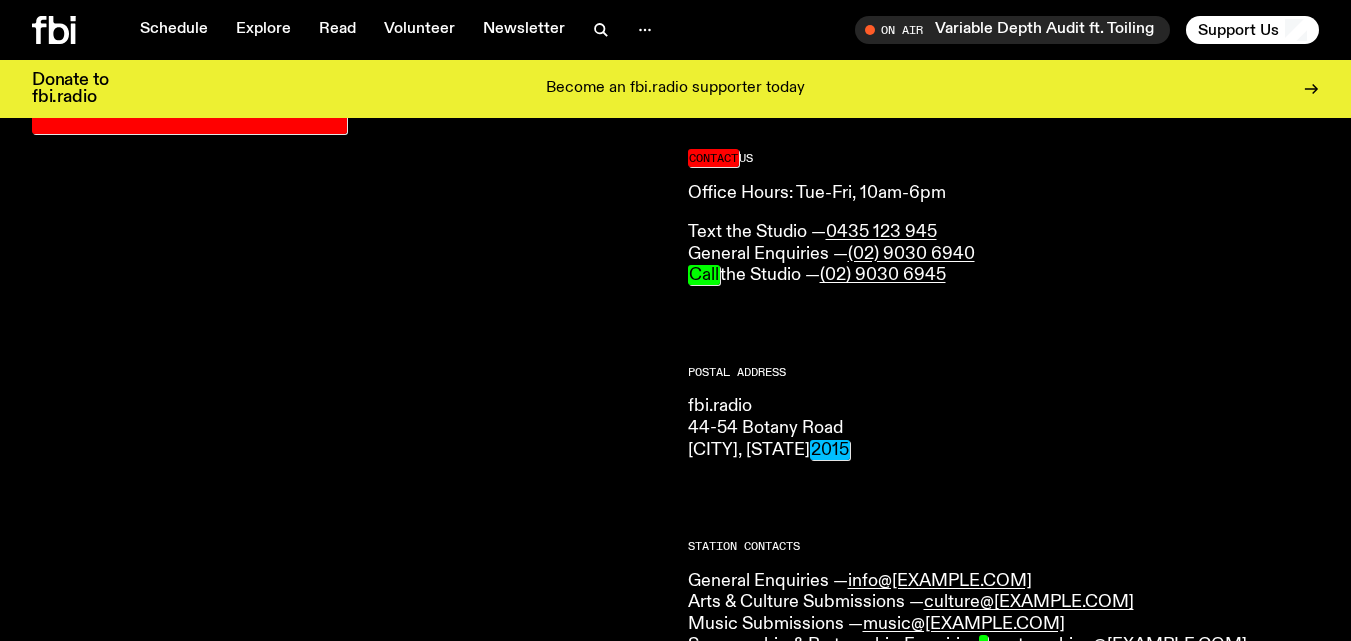 scroll, scrollTop: 91, scrollLeft: 0, axis: vertical 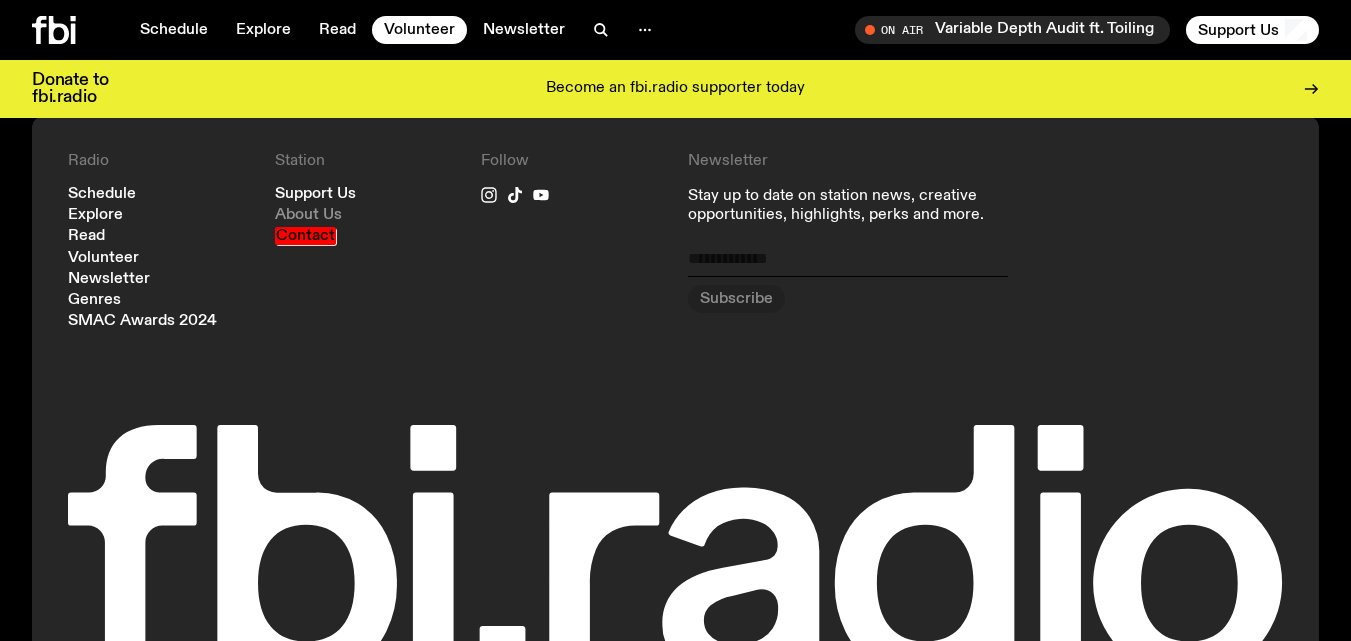 click on "About Us" at bounding box center (308, 215) 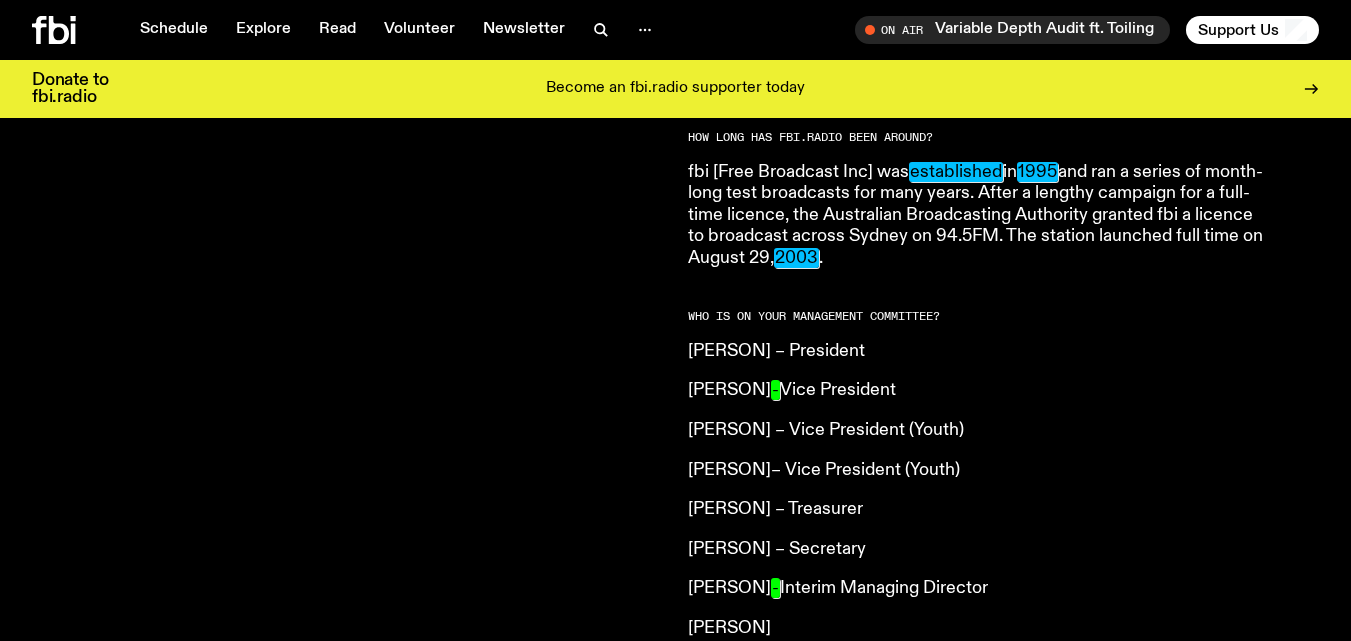 scroll, scrollTop: 1391, scrollLeft: 0, axis: vertical 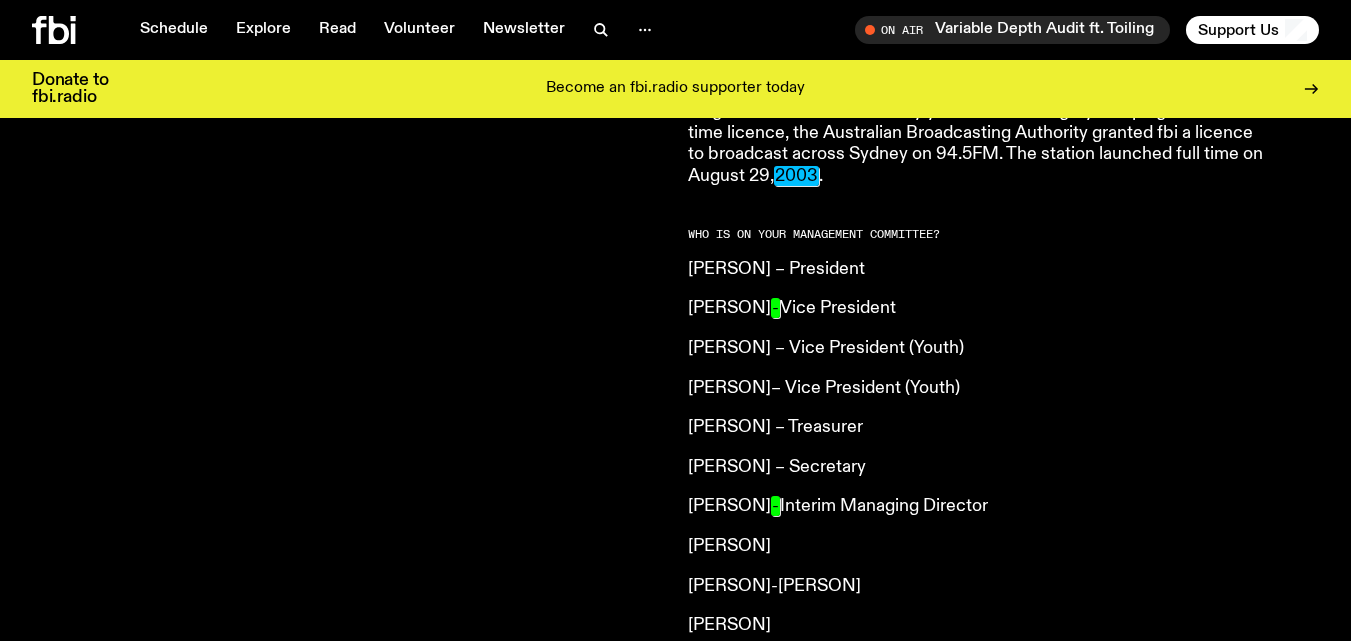 drag, startPoint x: 726, startPoint y: 249, endPoint x: 943, endPoint y: 441, distance: 289.74643 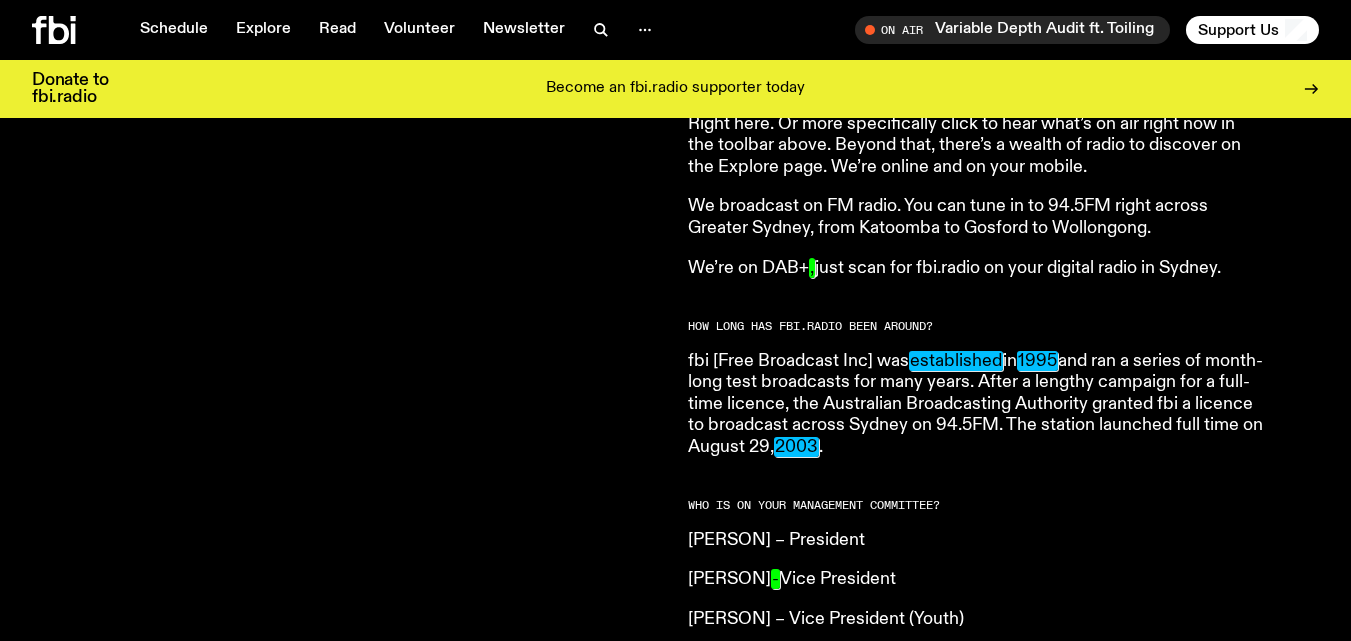 scroll, scrollTop: 1491, scrollLeft: 0, axis: vertical 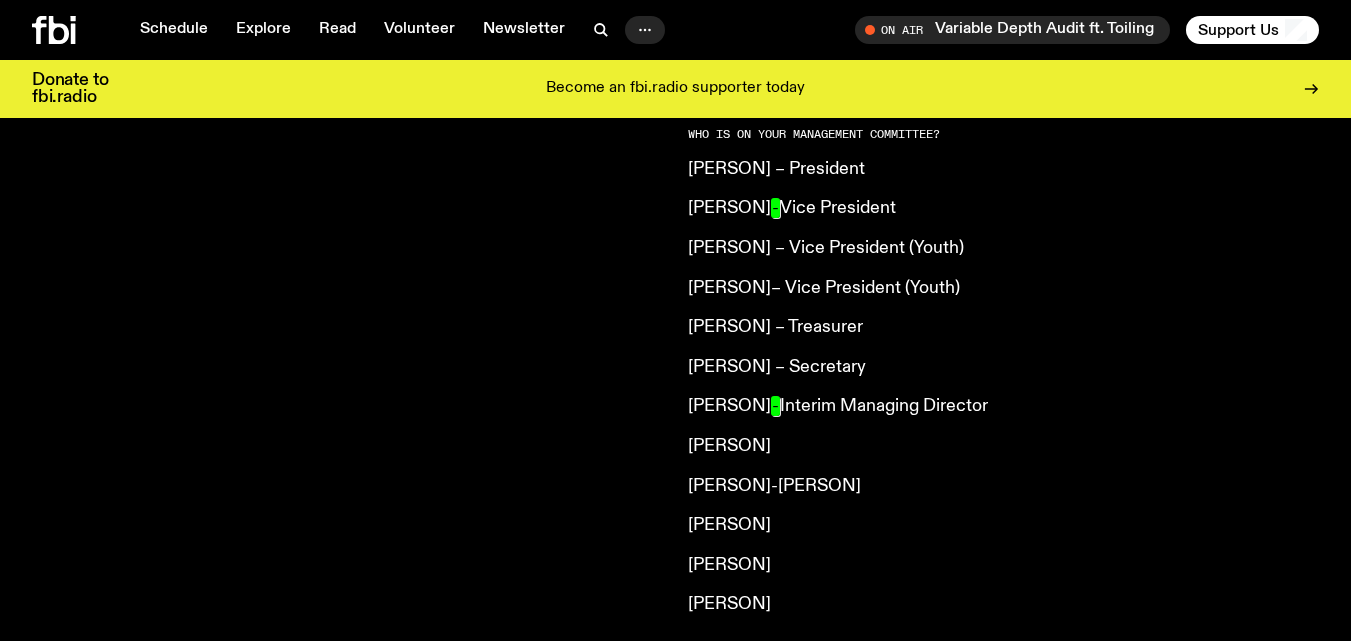 click 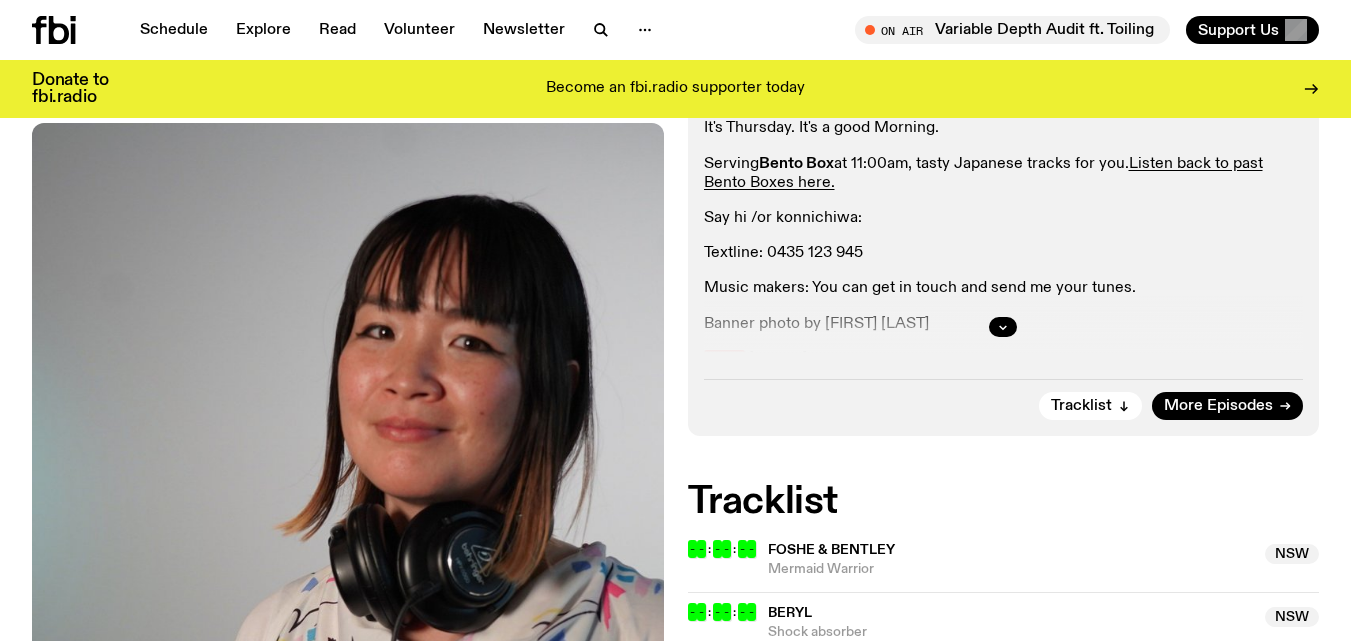 scroll, scrollTop: 412, scrollLeft: 0, axis: vertical 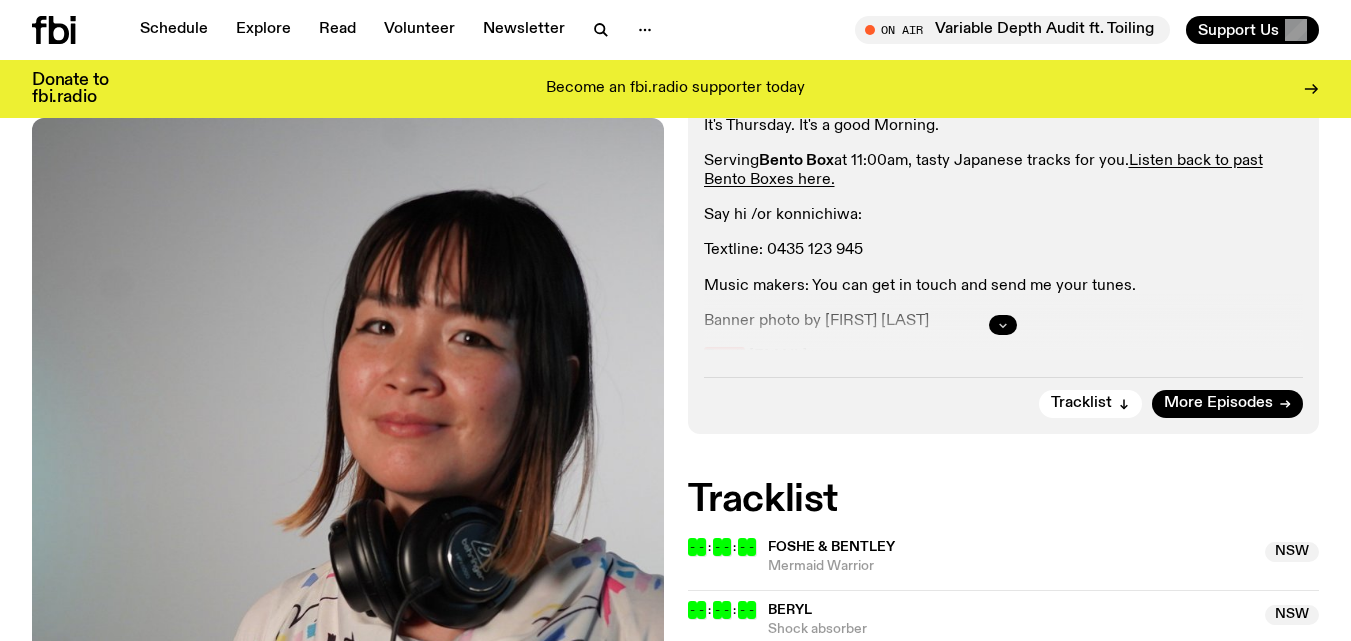 click at bounding box center [1004, 325] 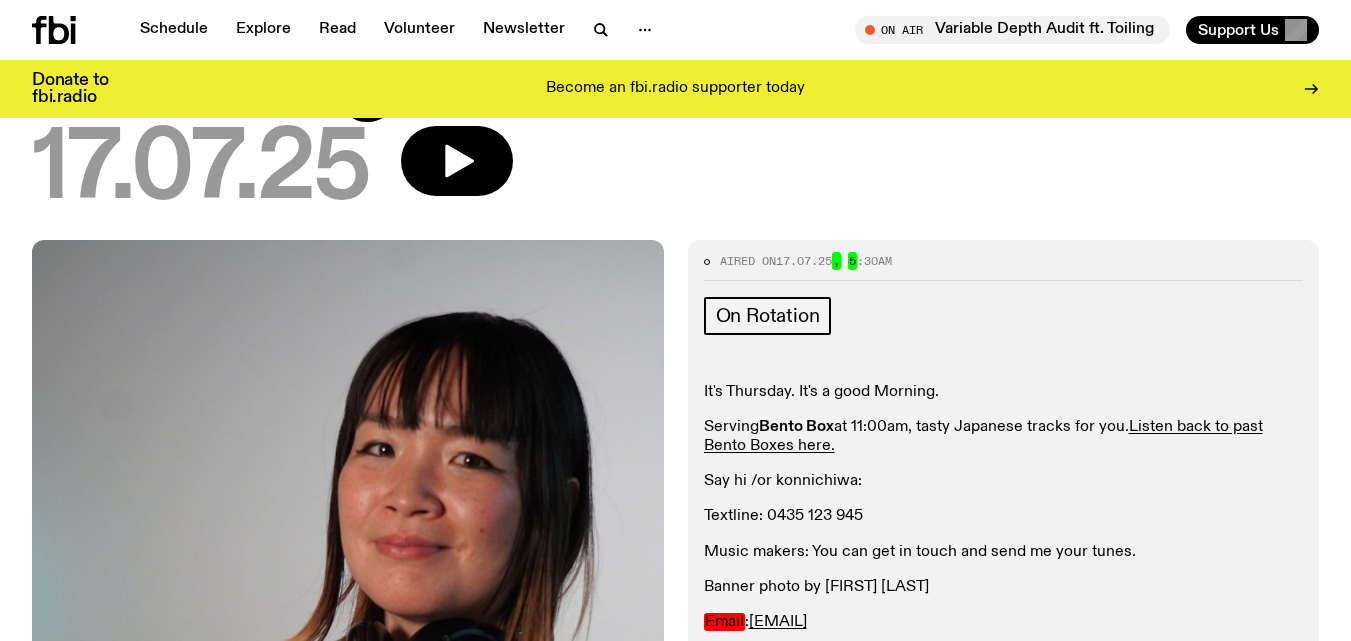 scroll, scrollTop: 12, scrollLeft: 0, axis: vertical 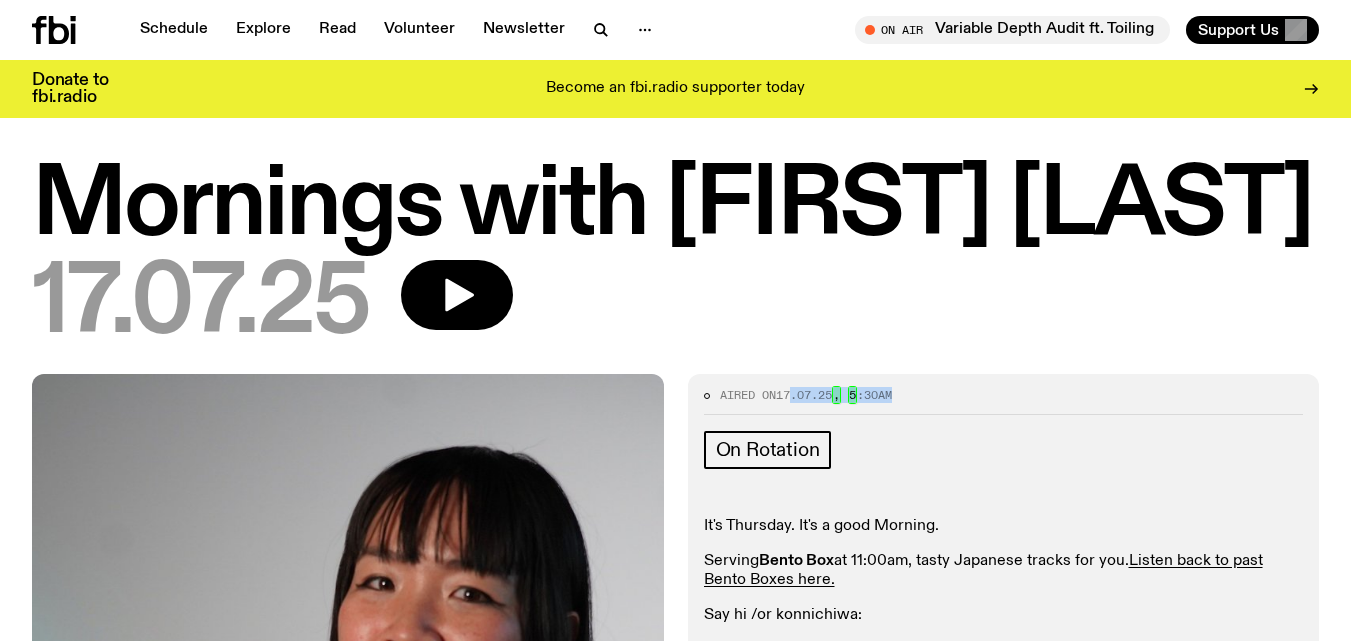 drag, startPoint x: 802, startPoint y: 394, endPoint x: 943, endPoint y: 396, distance: 141.01419 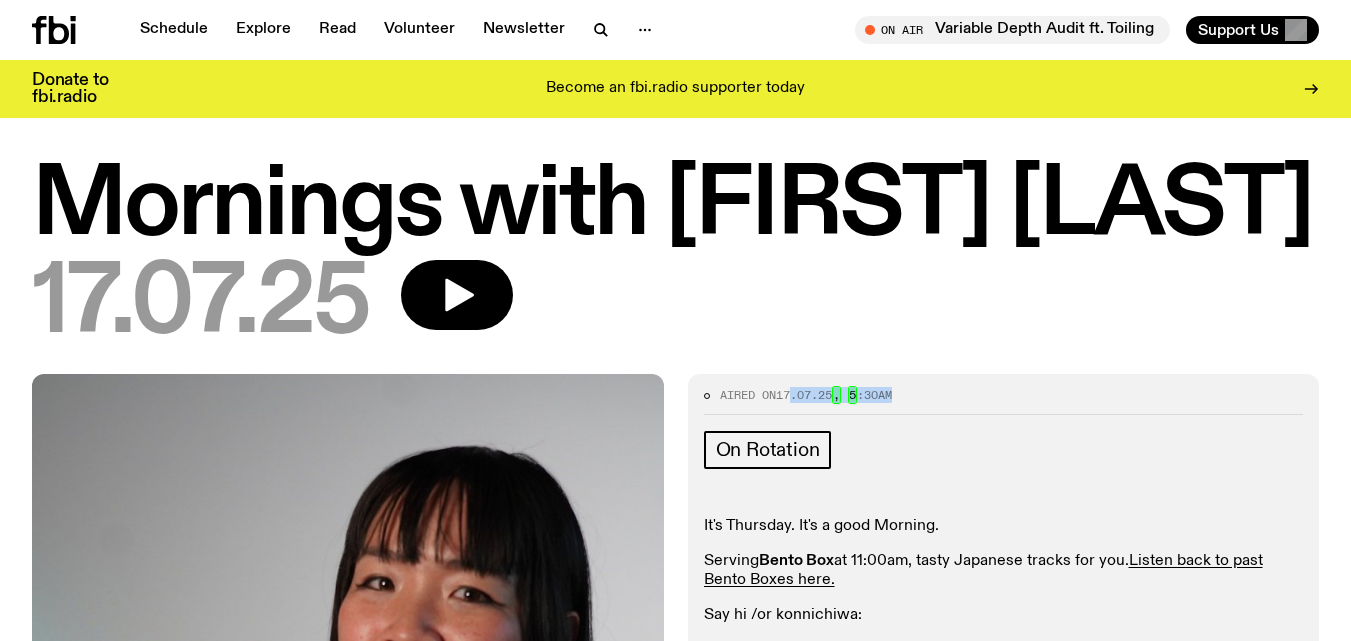 click on "Aired on  17.07.25 ,   5 :30am On Rotation It's Thursday. It's a good Morning. Serving  Bento Box  at 11:00am, tasty Japanese tracks for you.  Listen back to past Bento Boxes here. Say hi /or konnichiwa:  Textline: 0435 123 945 Music makers: You can get in touch and send me your tunes.  Banner photo by Mia Hull  Email :  kana@fbiradio.com Tracklist More Episodes" at bounding box center [1004, 609] 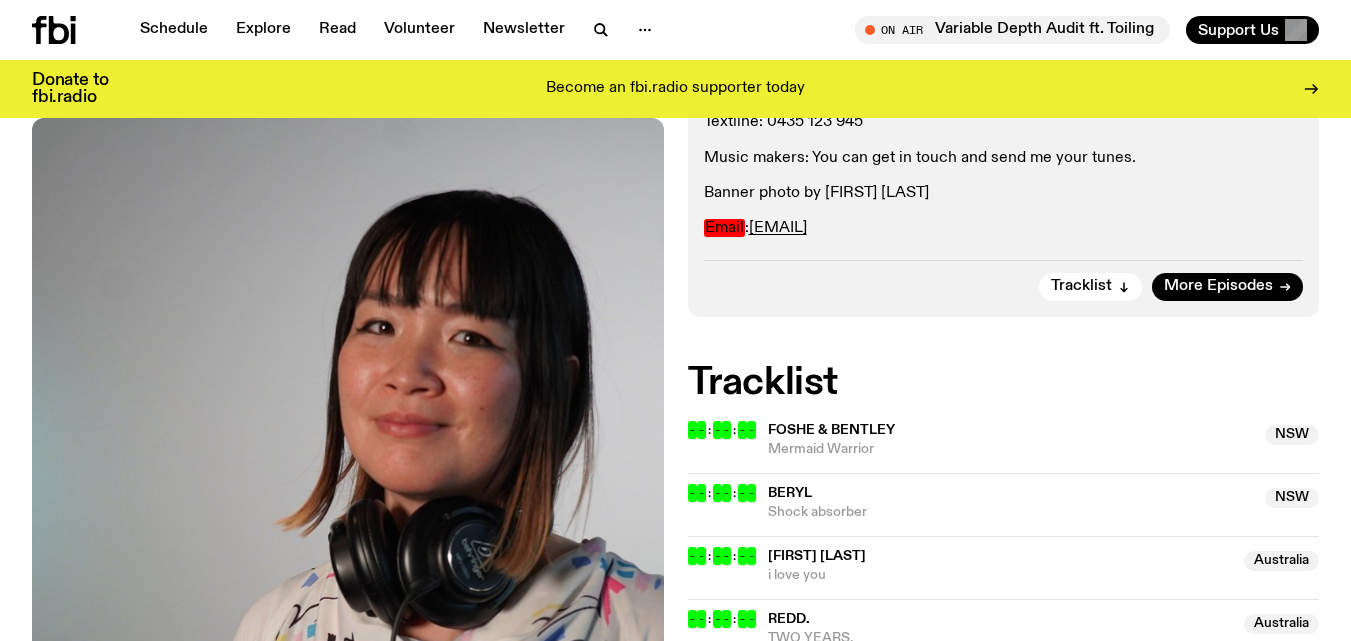 scroll, scrollTop: 312, scrollLeft: 0, axis: vertical 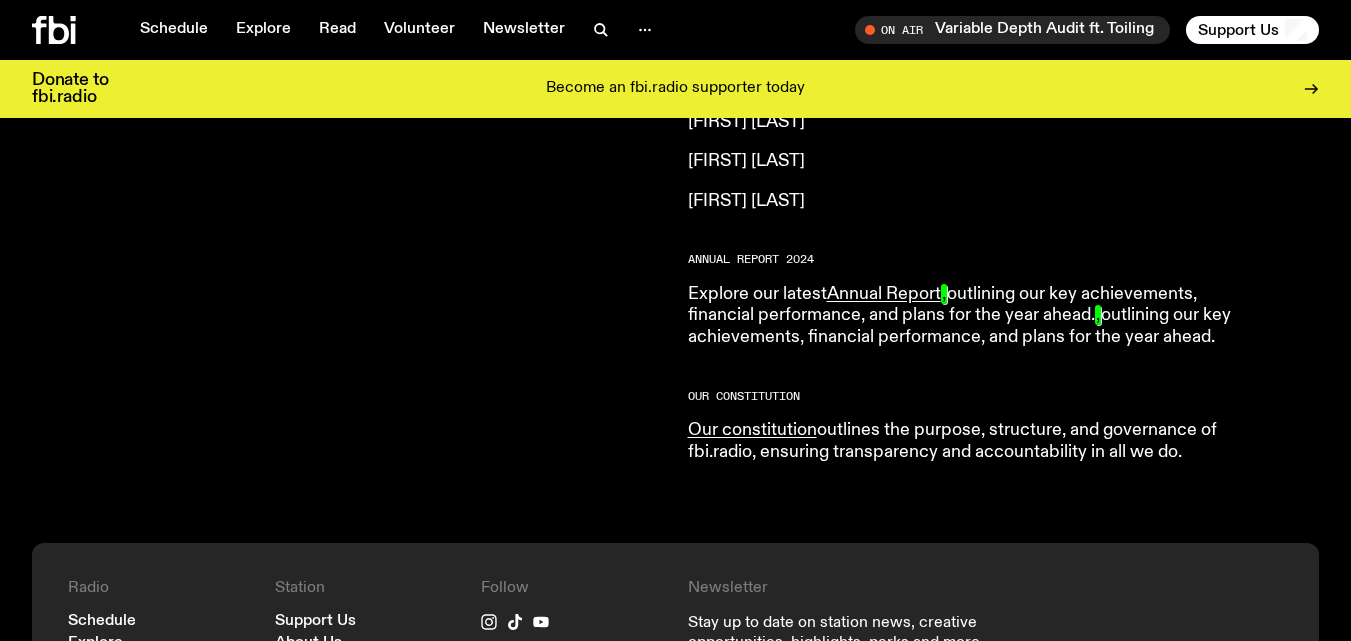 drag, startPoint x: 879, startPoint y: 281, endPoint x: 571, endPoint y: 362, distance: 318.47293 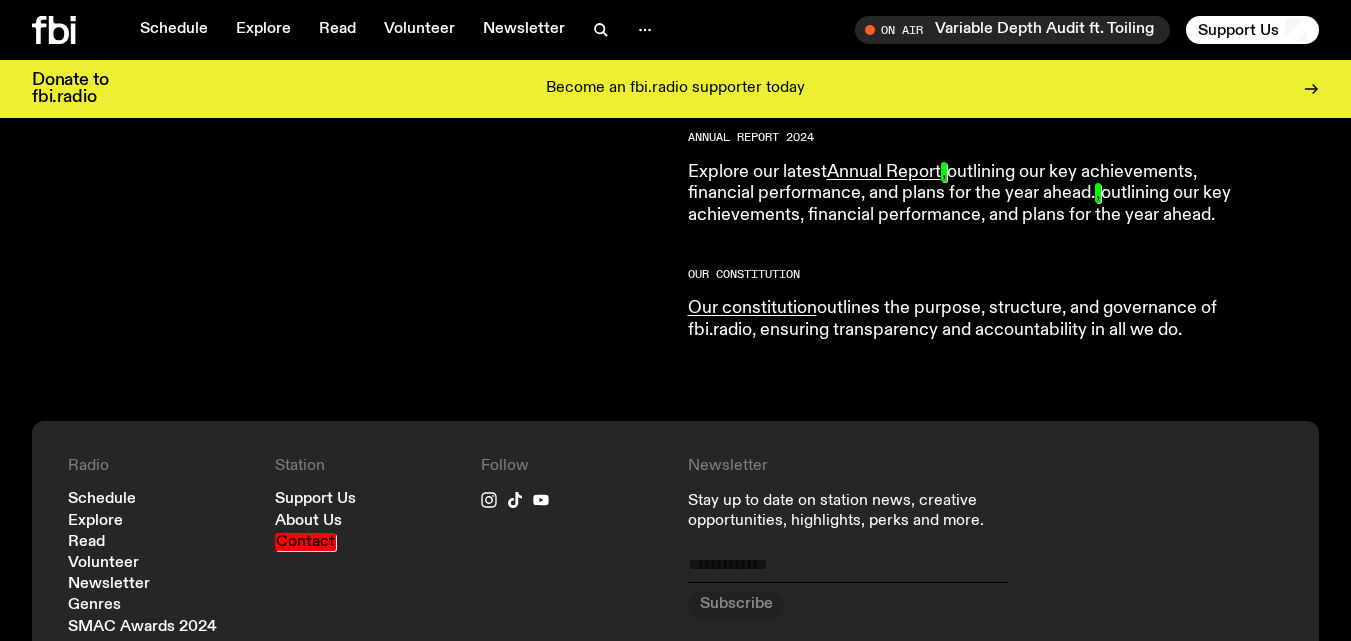 scroll, scrollTop: 2389, scrollLeft: 0, axis: vertical 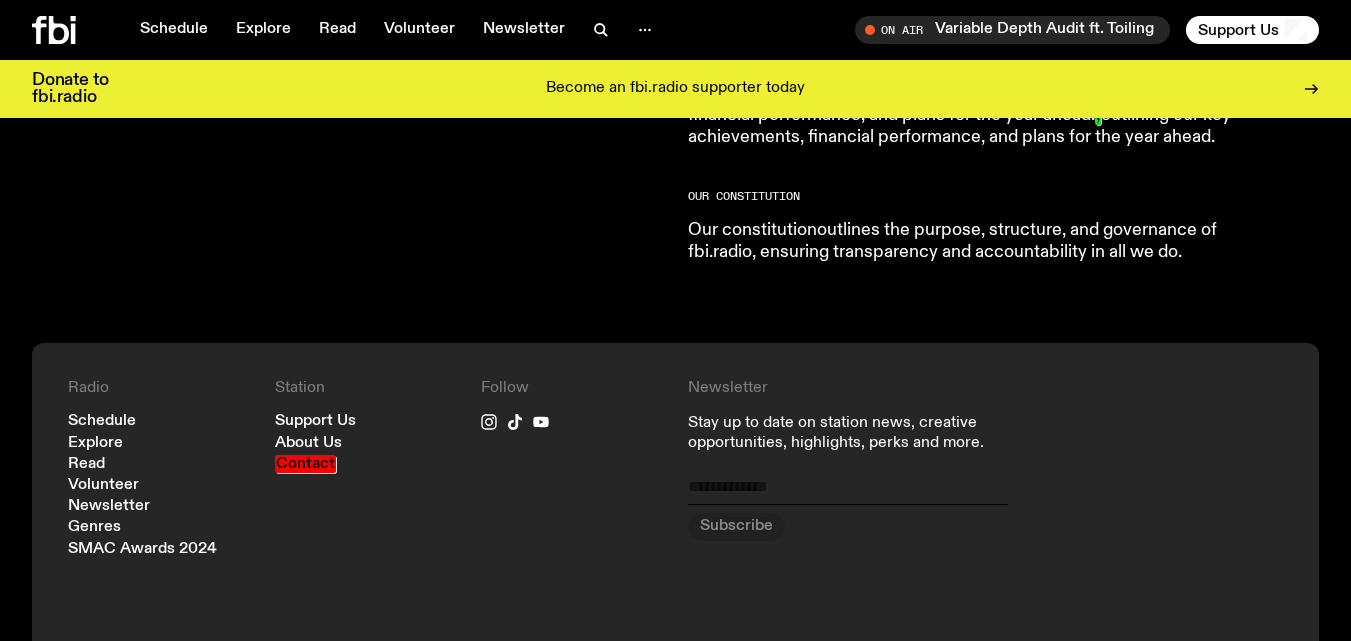 click on "Our constitution" at bounding box center [752, 230] 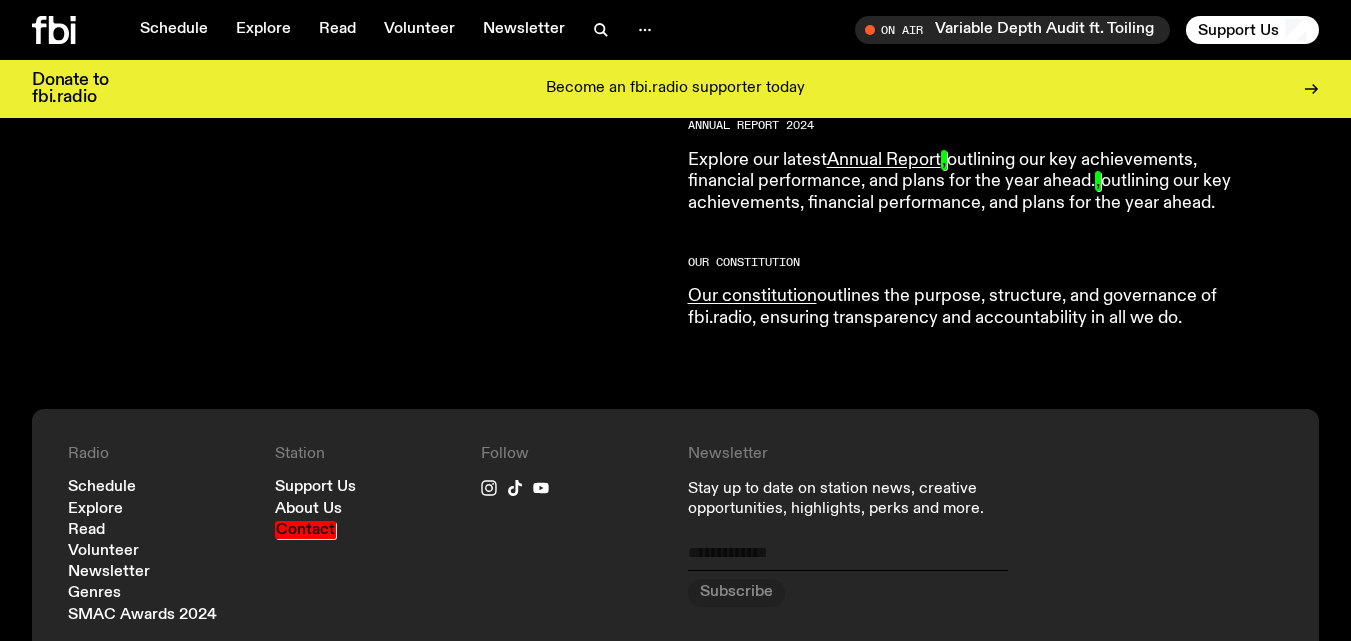 scroll, scrollTop: 2189, scrollLeft: 0, axis: vertical 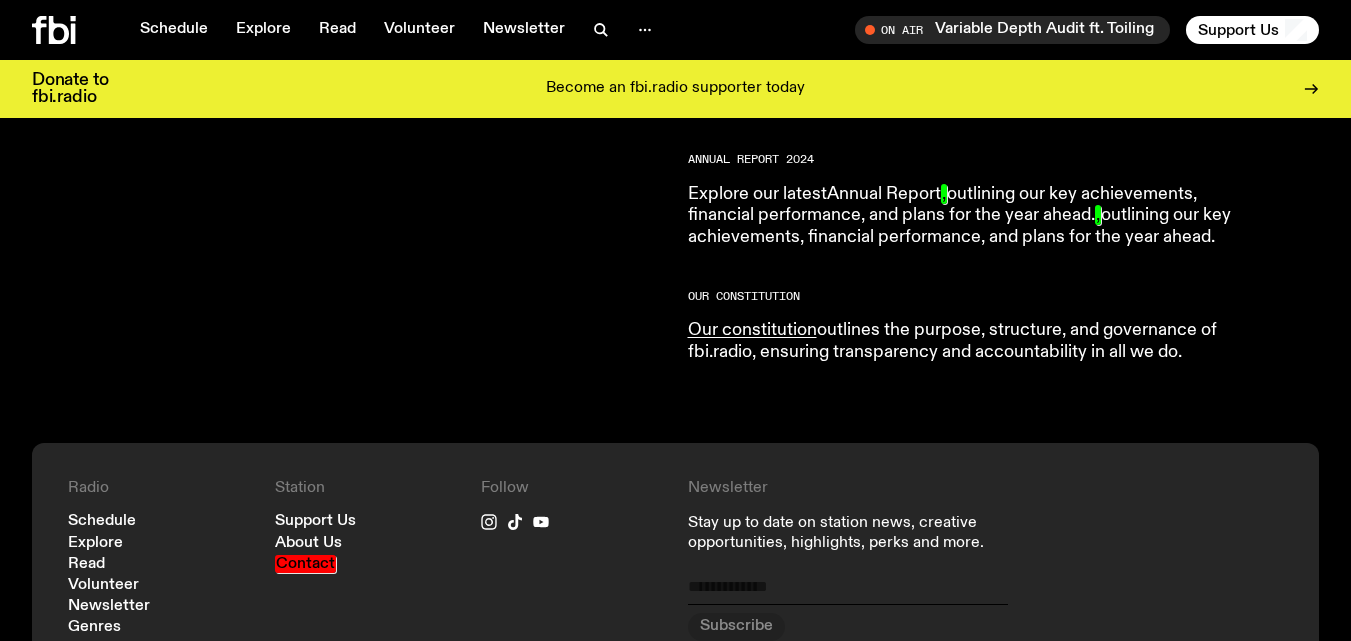 click on "Annual Report" at bounding box center (884, 194) 